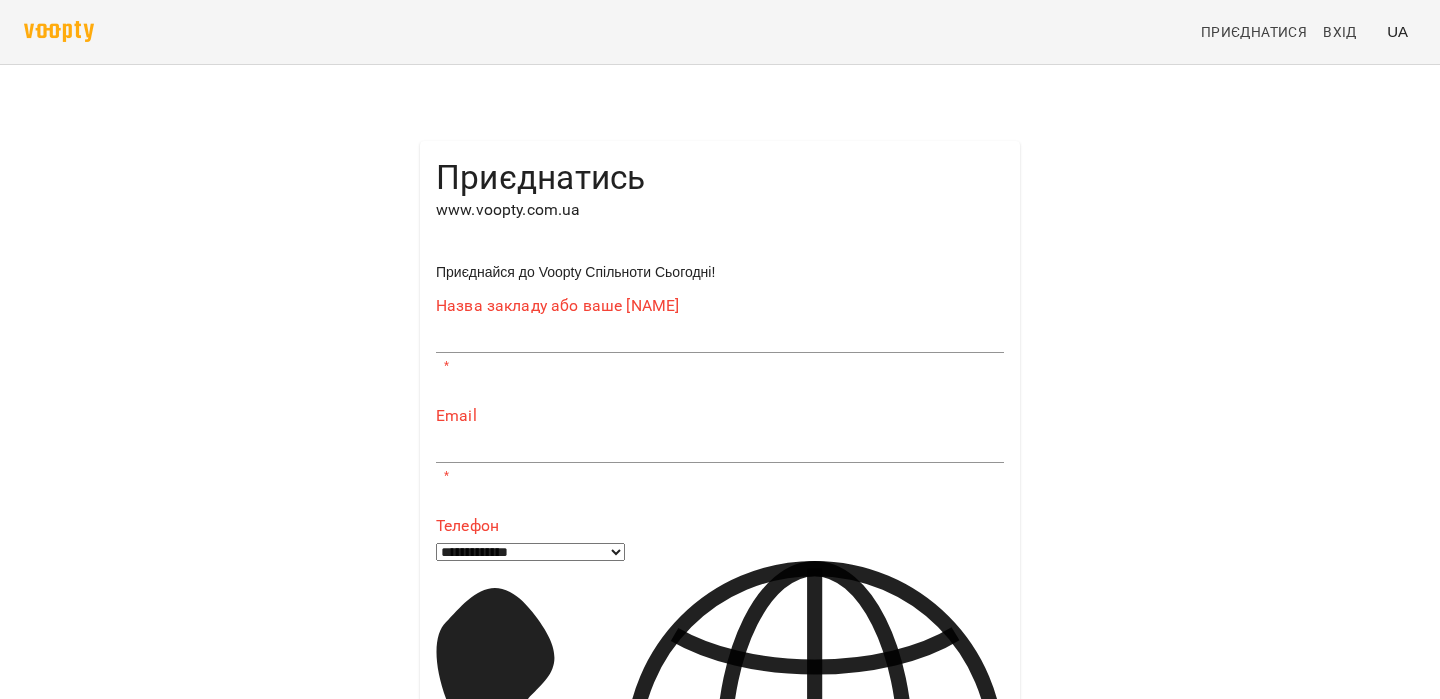 scroll, scrollTop: 0, scrollLeft: 0, axis: both 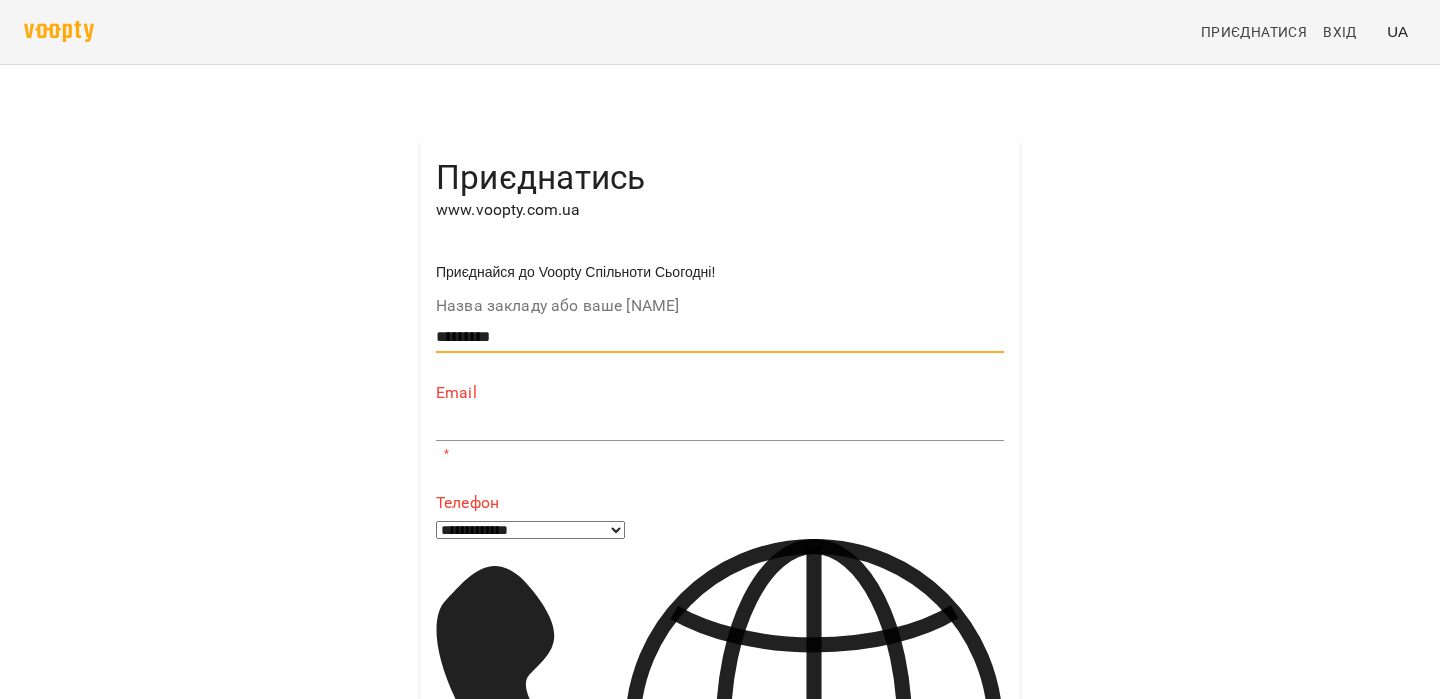 type on "*********" 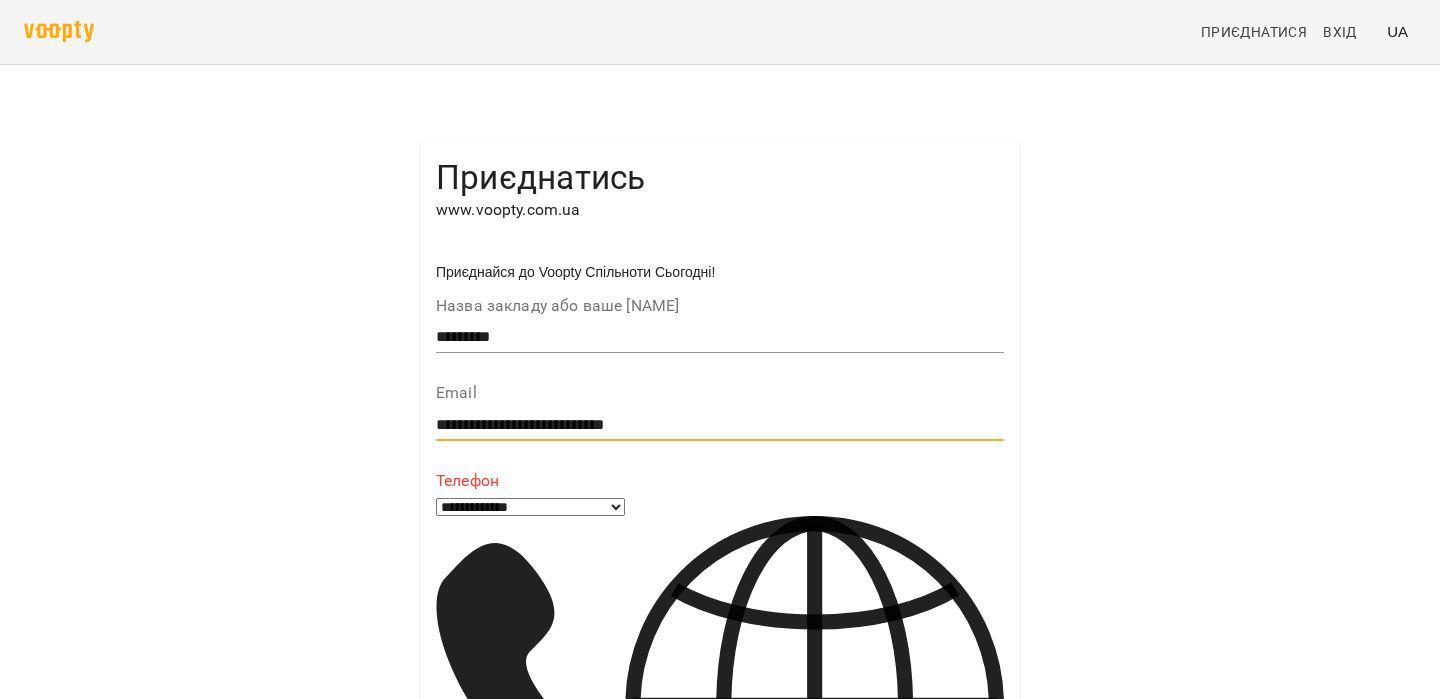 type on "**********" 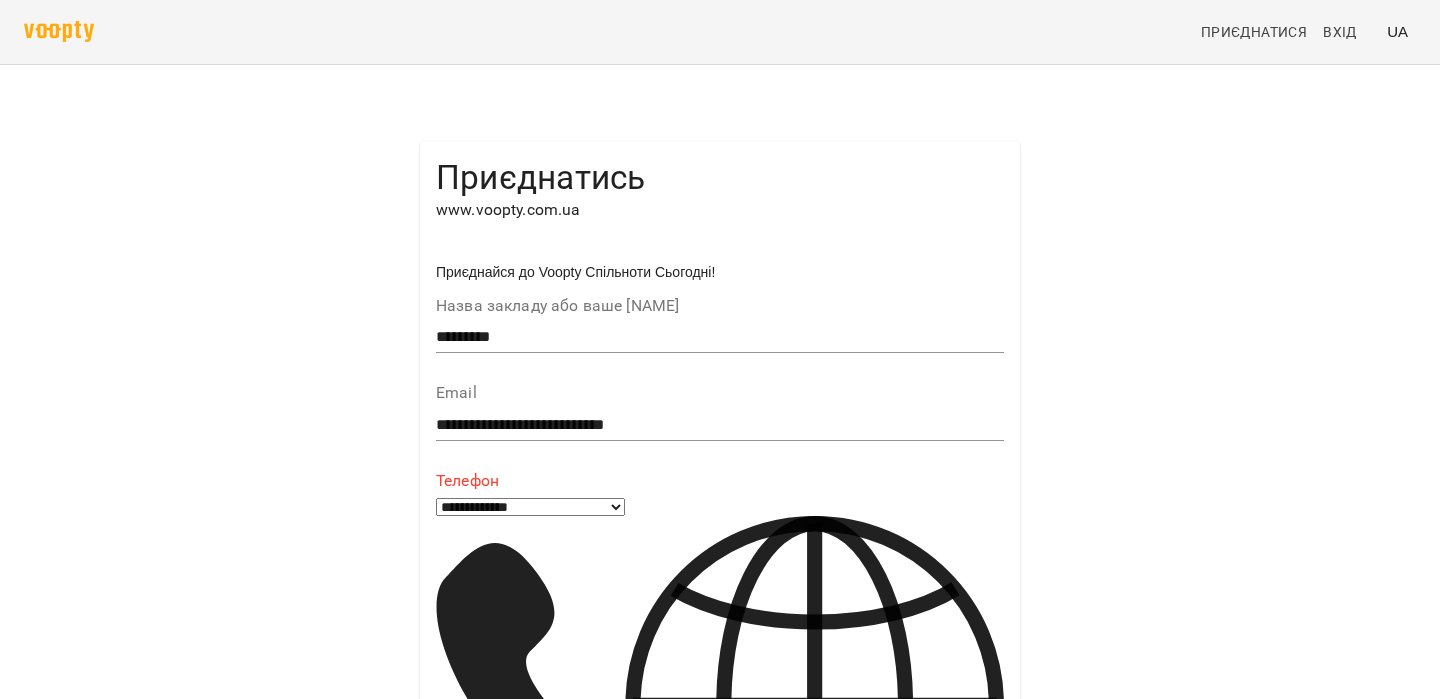 type on "***" 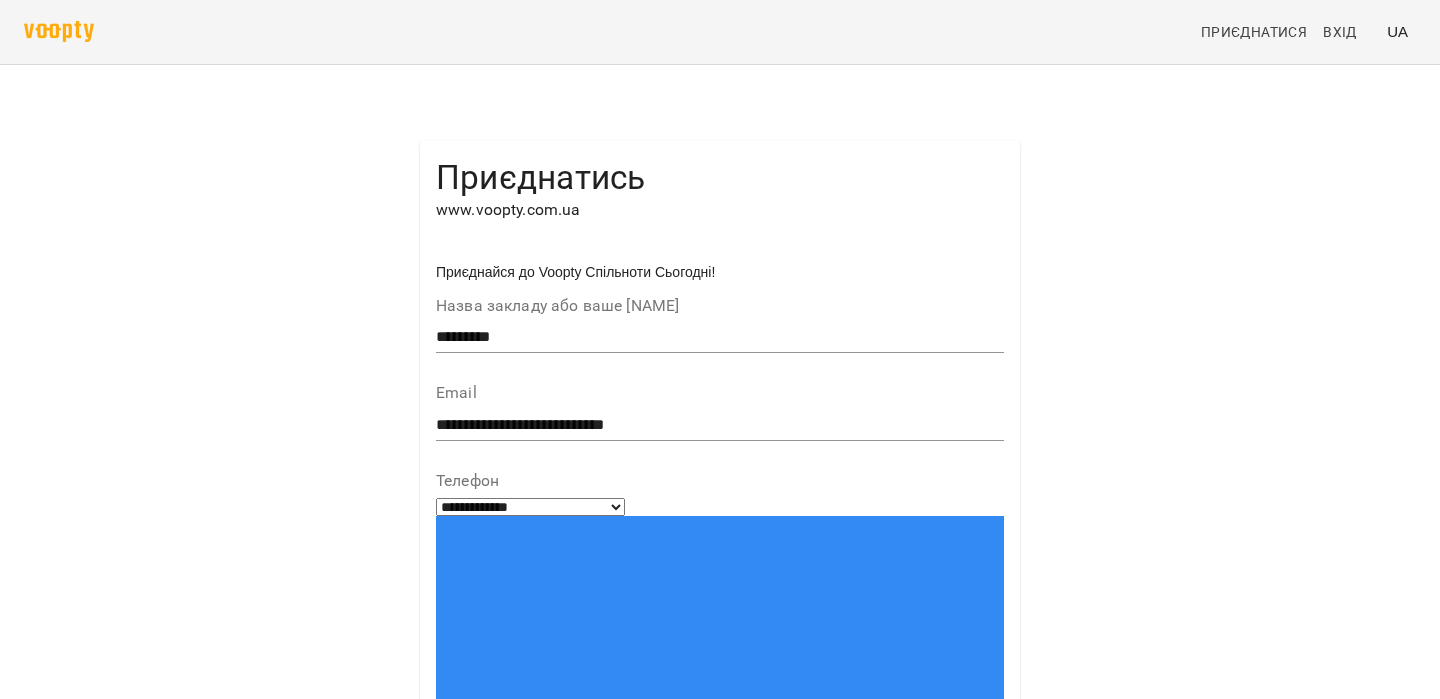 scroll, scrollTop: 151, scrollLeft: 0, axis: vertical 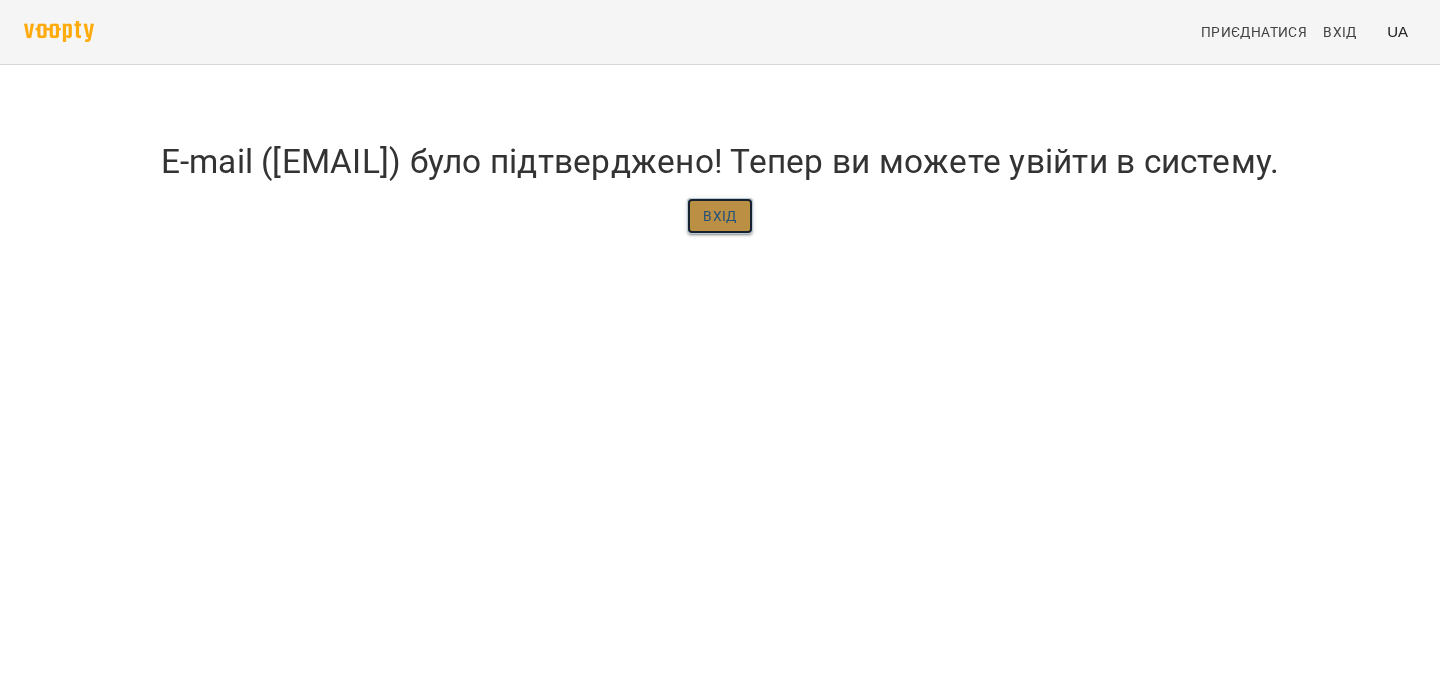 click on "Вхід" at bounding box center (720, 216) 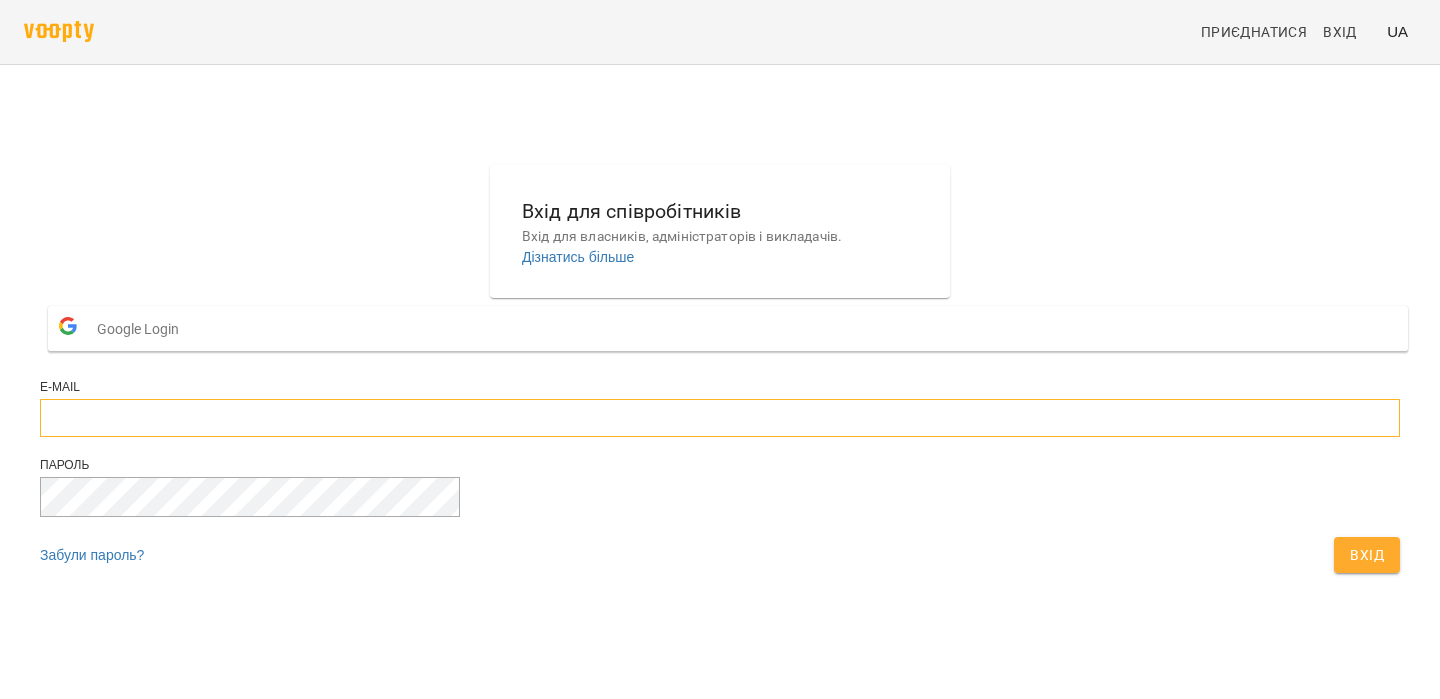 type on "**********" 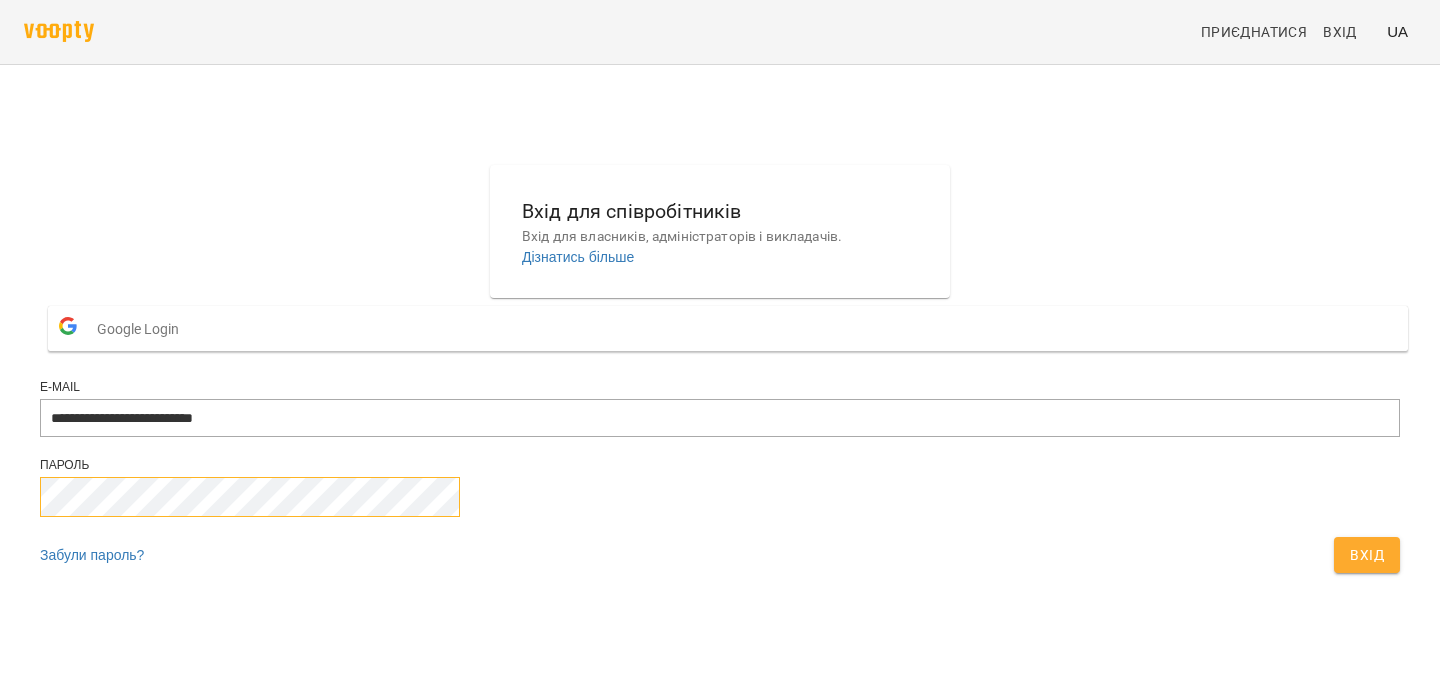 click on "Вхід" at bounding box center (1367, 555) 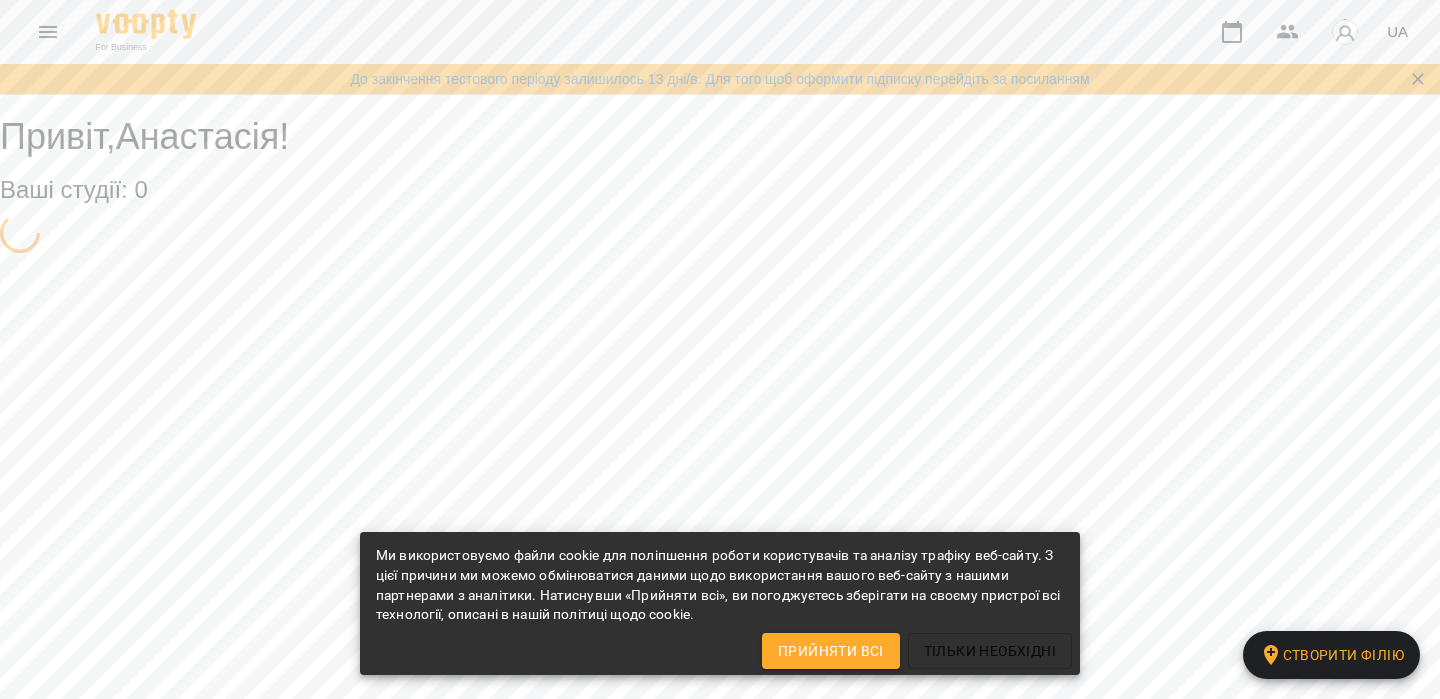 scroll, scrollTop: 0, scrollLeft: 0, axis: both 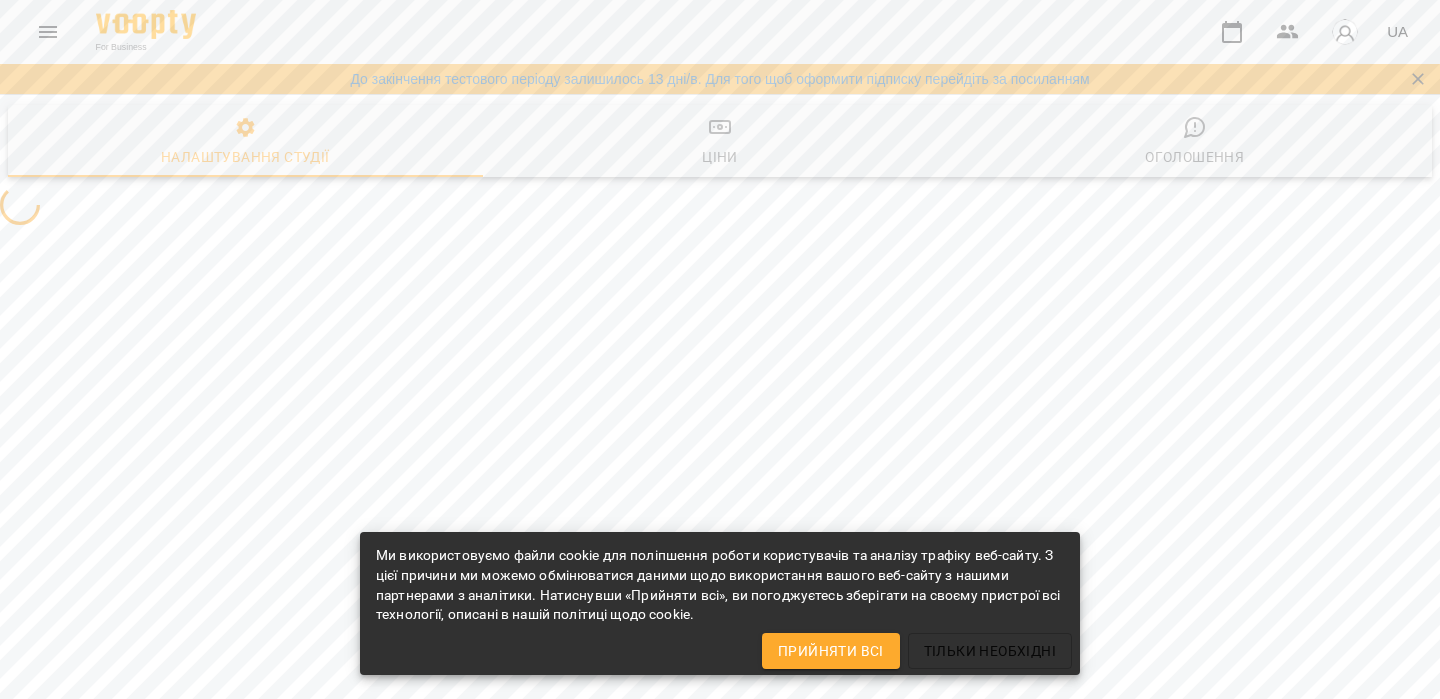 select on "**" 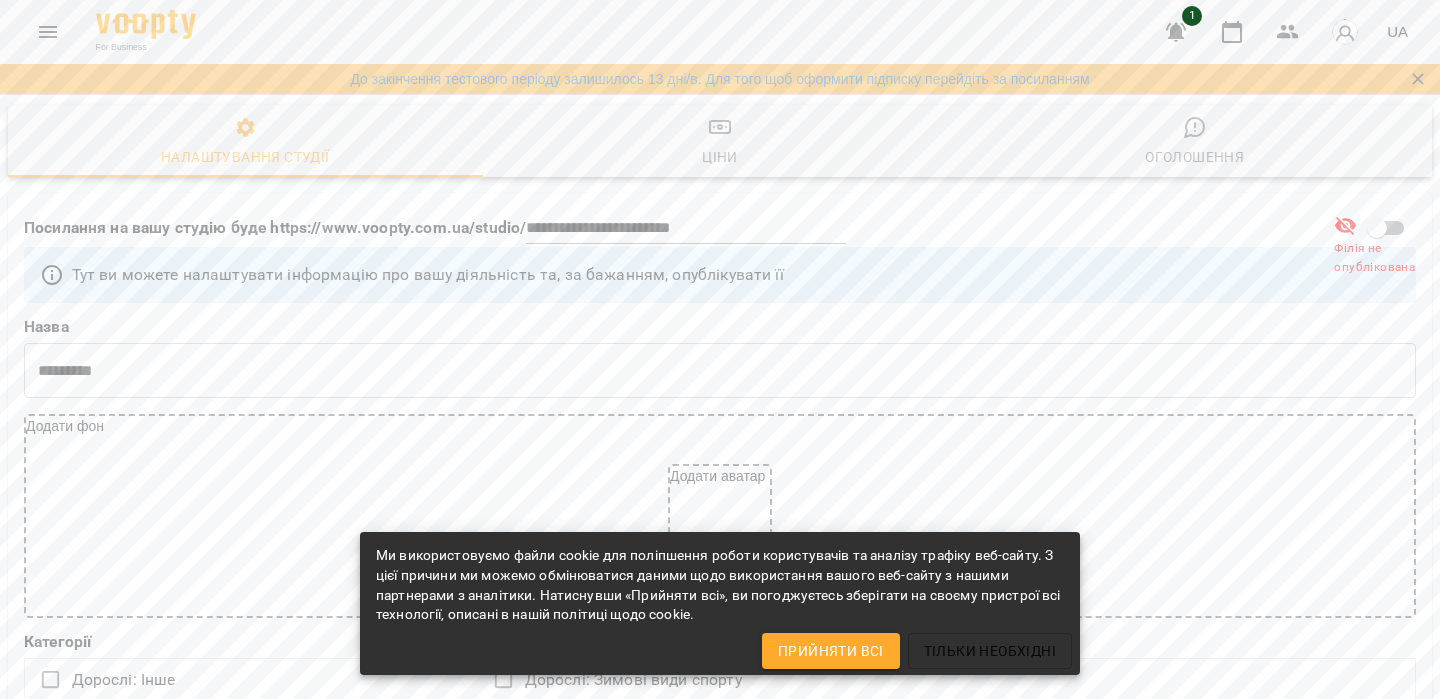 click on "Прийняти всі" at bounding box center [831, 651] 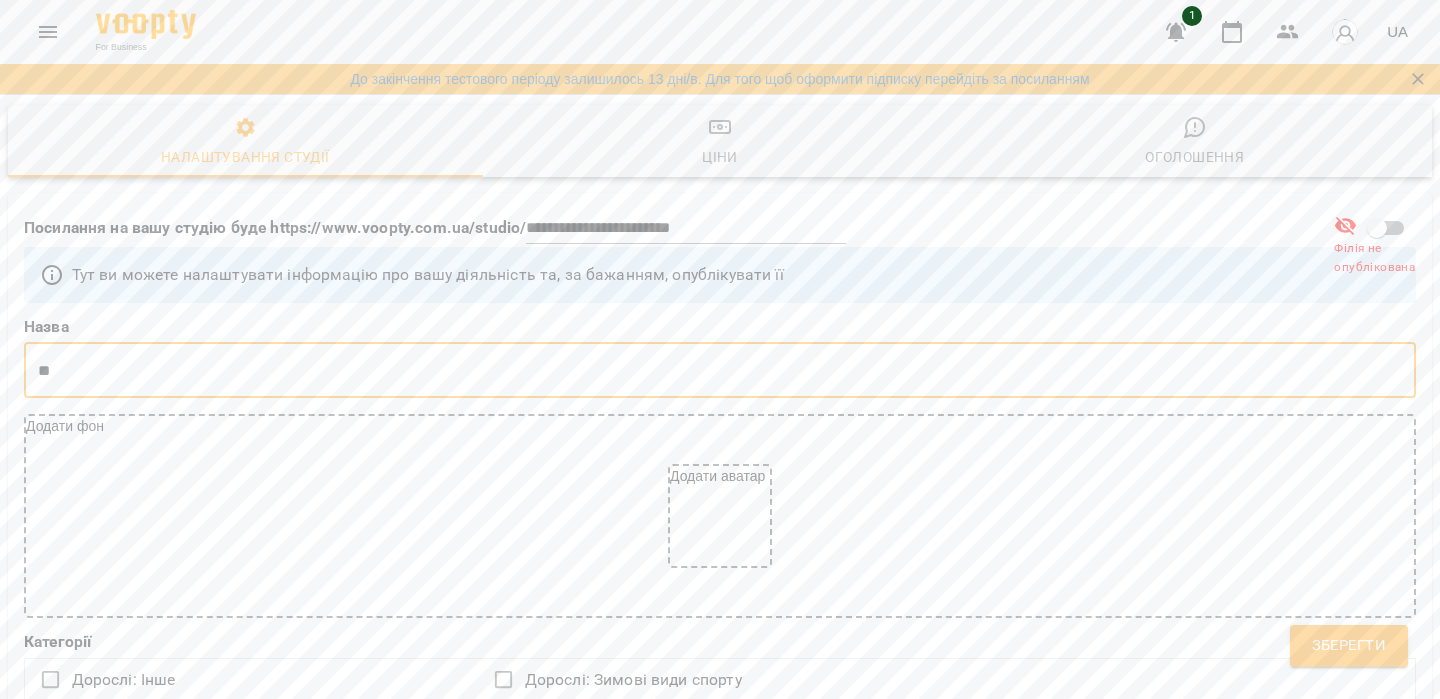 type on "*" 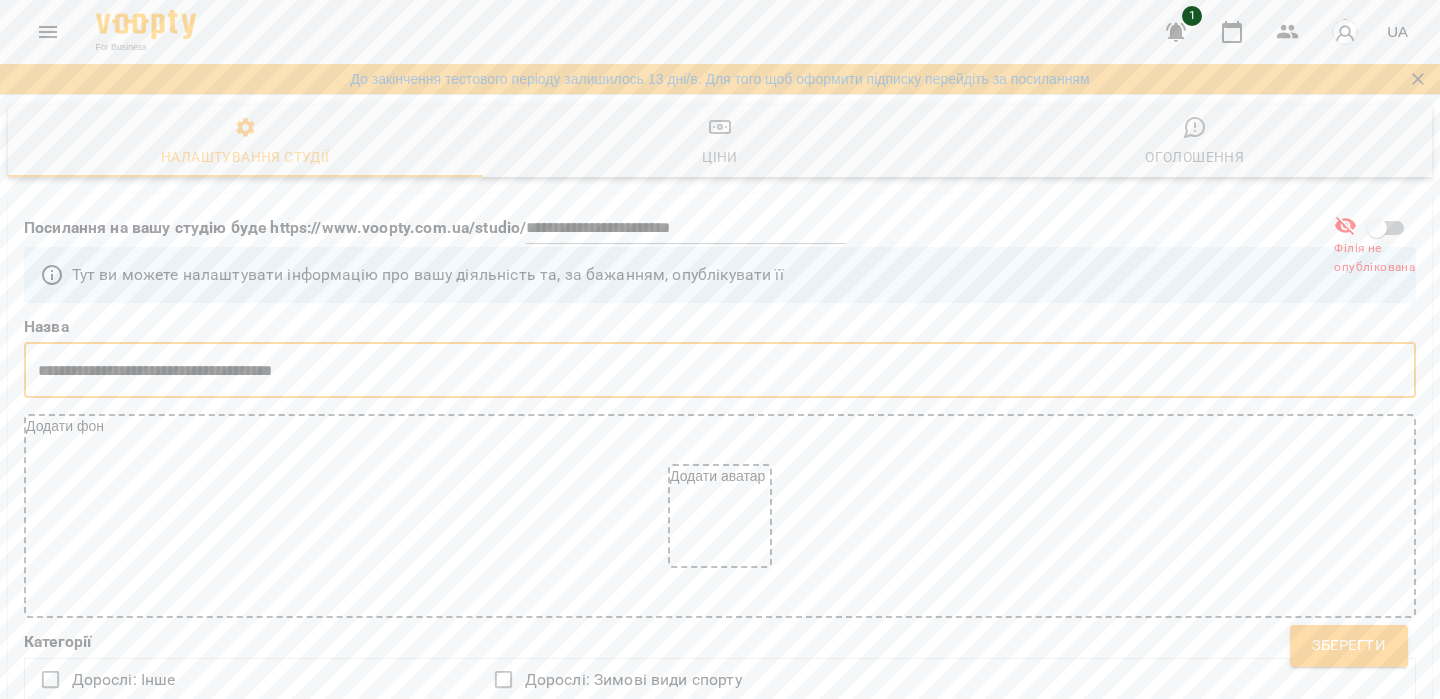 scroll, scrollTop: 264, scrollLeft: 0, axis: vertical 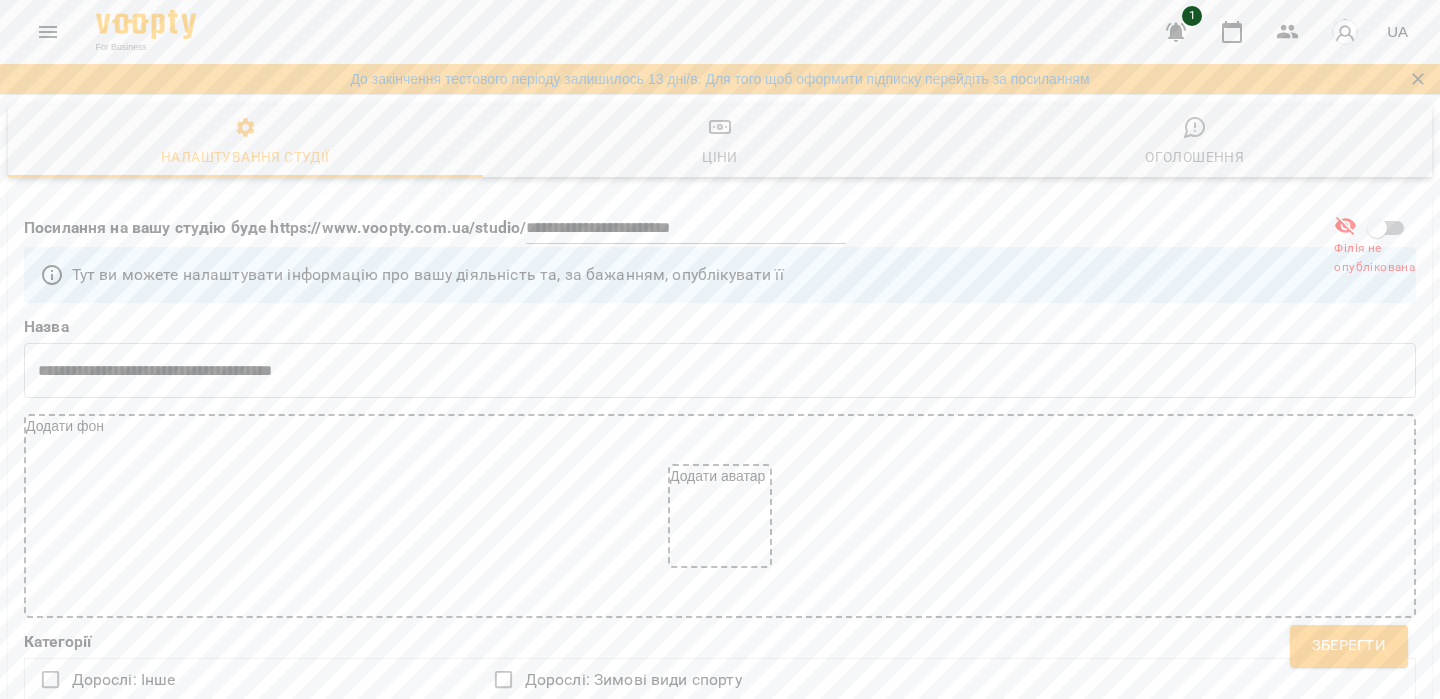type on "**********" 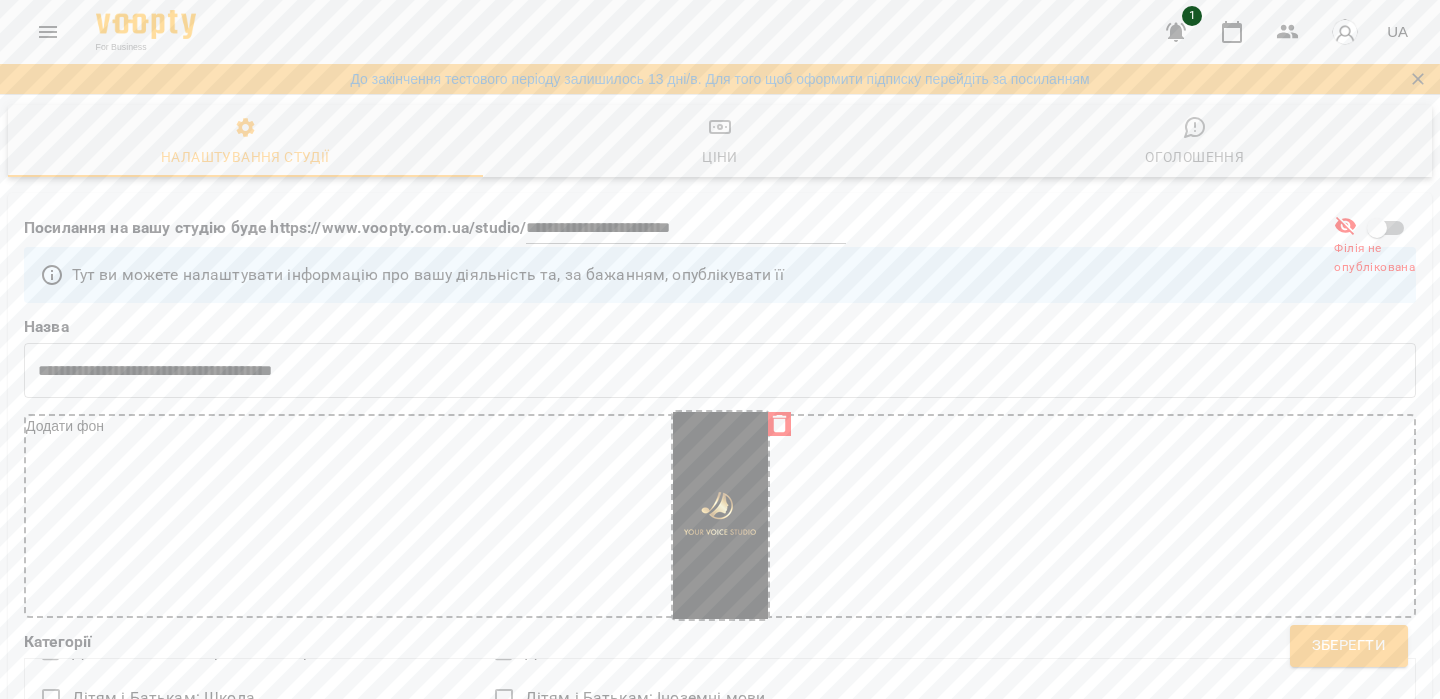 scroll, scrollTop: 447, scrollLeft: 0, axis: vertical 